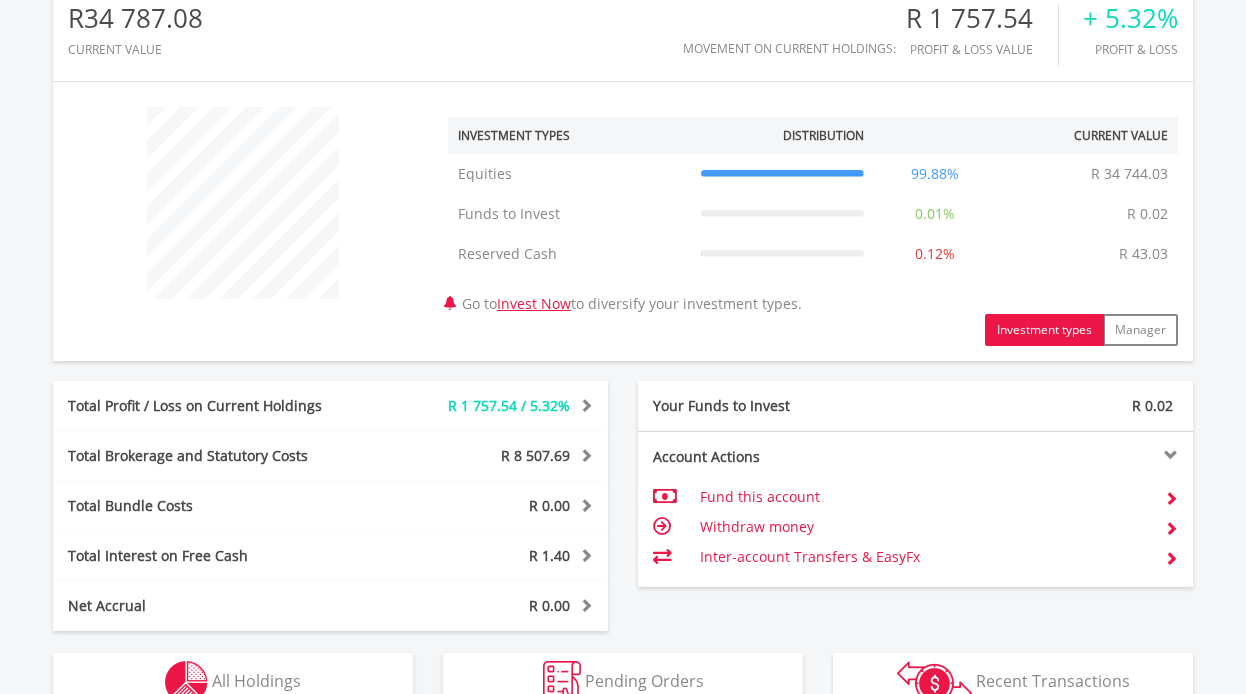 scroll, scrollTop: 706, scrollLeft: 0, axis: vertical 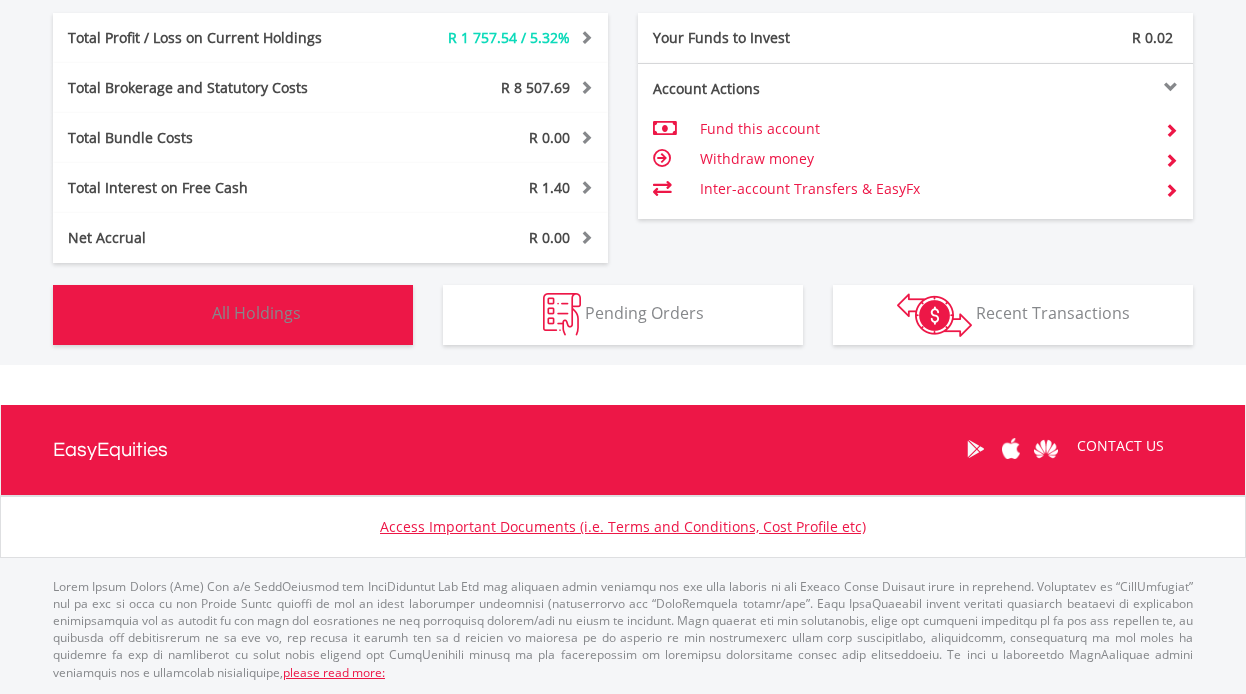 click on "Holdings
All Holdings" at bounding box center (233, 315) 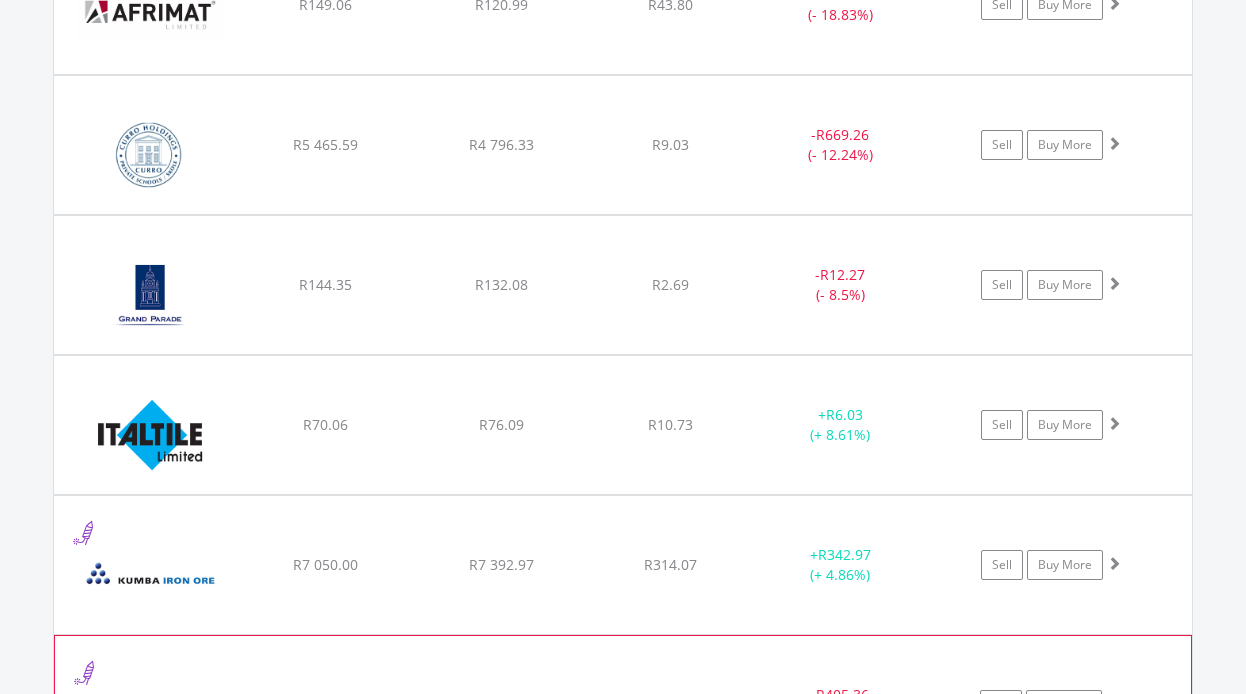 scroll, scrollTop: 1443, scrollLeft: 0, axis: vertical 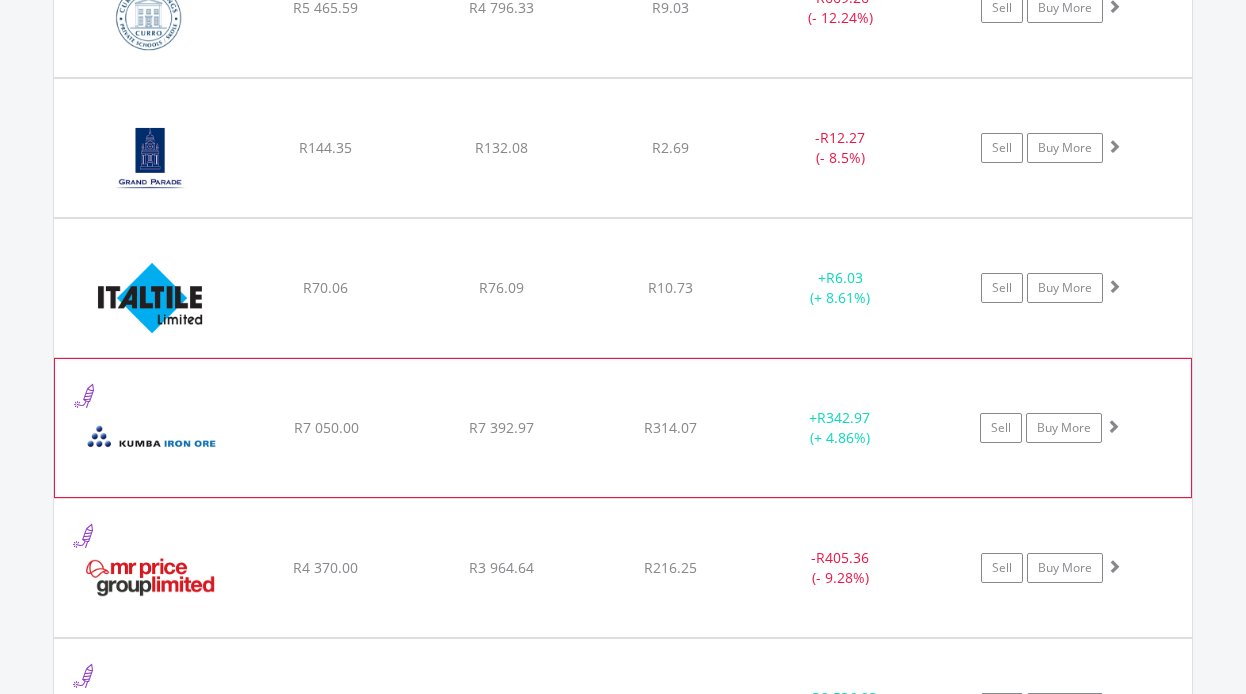 click on "﻿
Kumba Iron Ore Limited
R7 050.00
R7 392.97
R314.07
+  R342.97 (+ 4.86%)
Sell
Buy More" at bounding box center (623, -132) 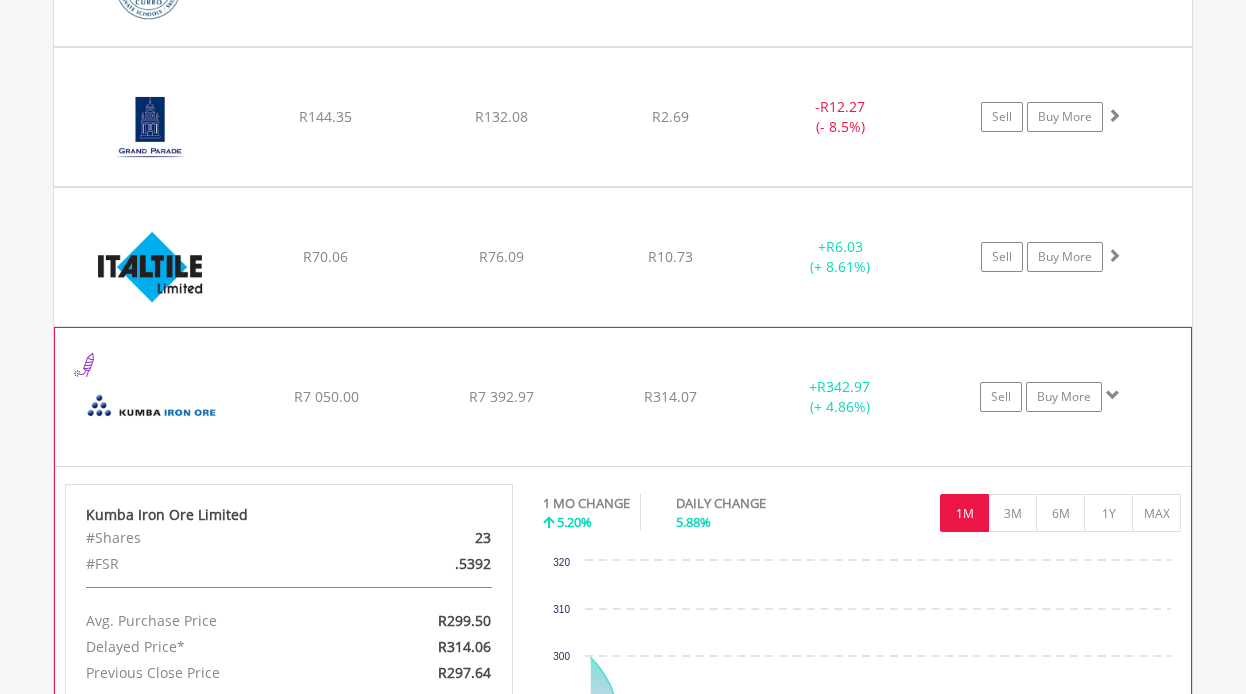 scroll, scrollTop: 2043, scrollLeft: 0, axis: vertical 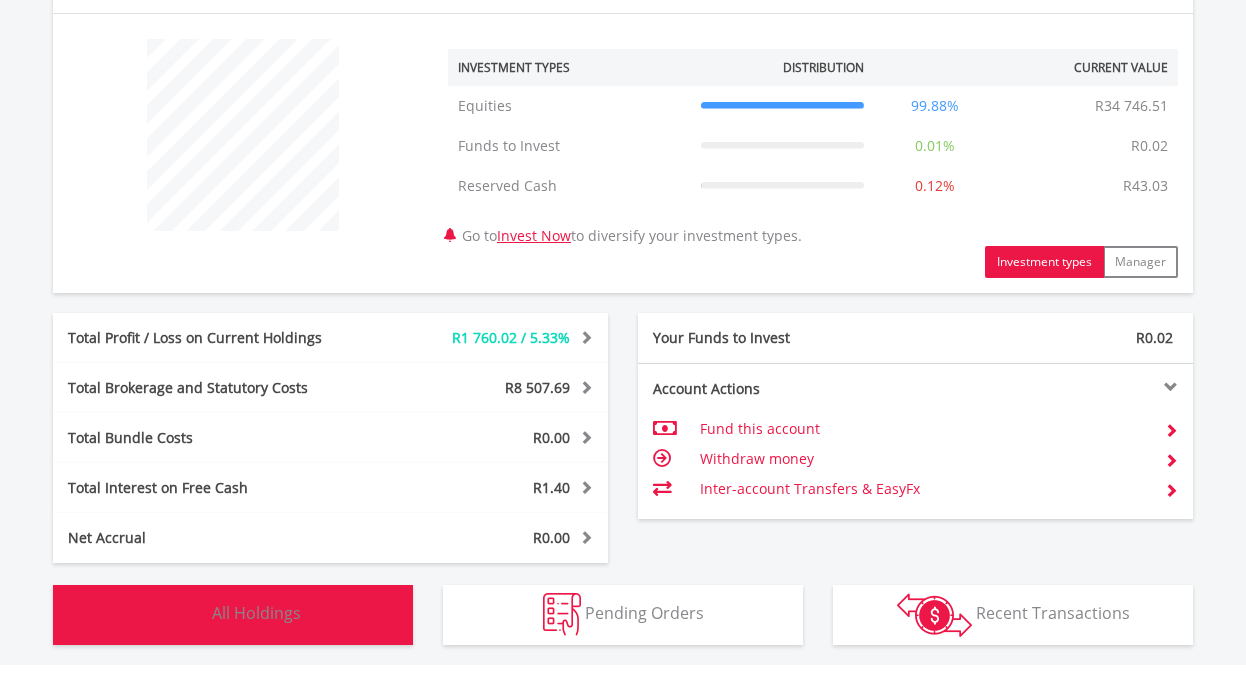 click on "All Holdings" at bounding box center [256, 613] 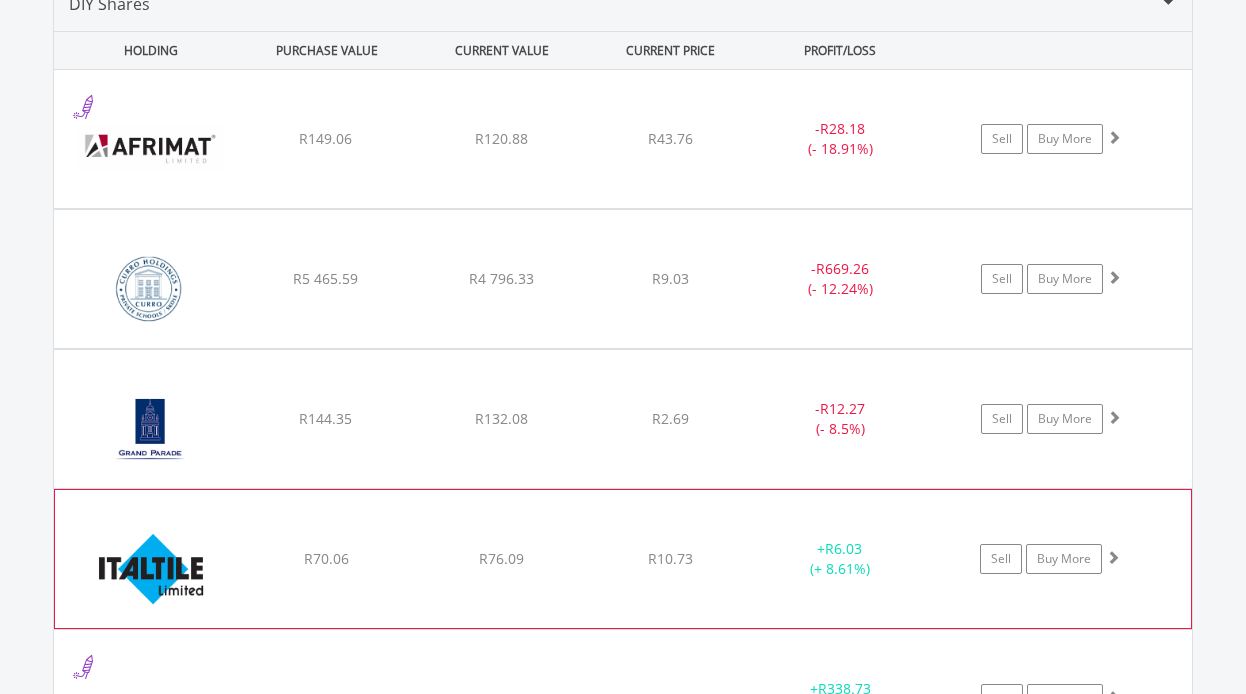 scroll, scrollTop: 1443, scrollLeft: 0, axis: vertical 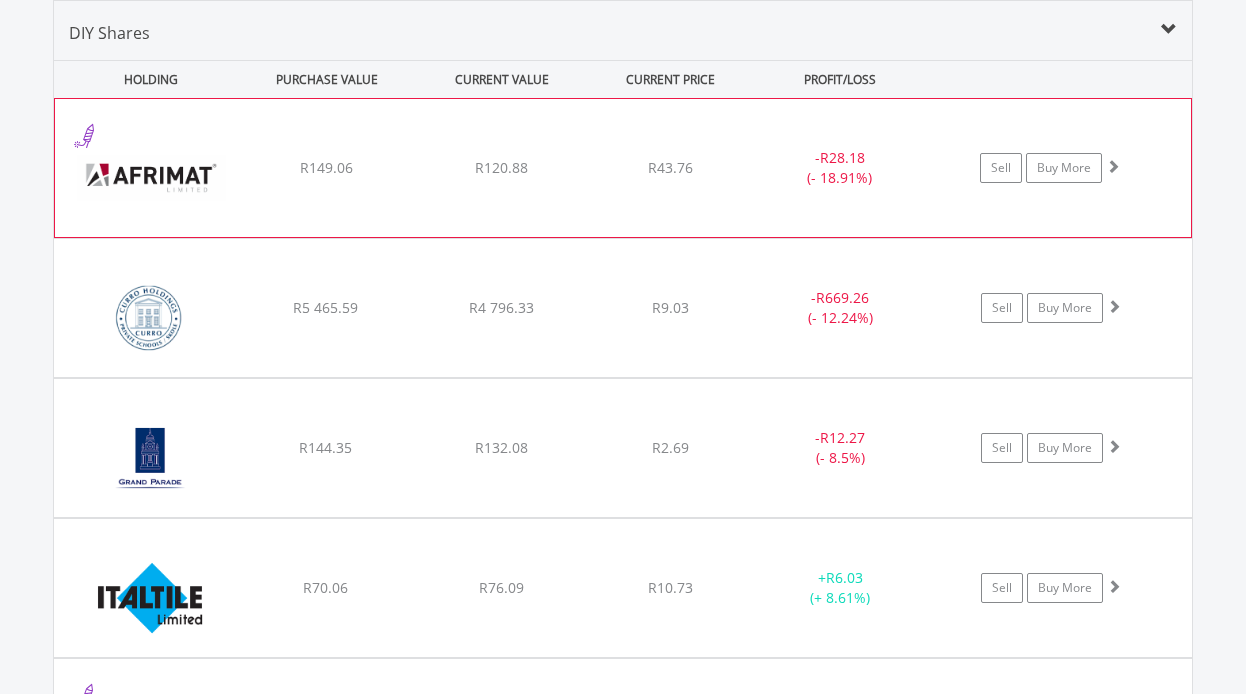 click on "﻿
Afrimat Limited
R149.06
R120.88
R43.76
-  R28.18 (- 18.91%)
Sell
Buy More" at bounding box center (623, 168) 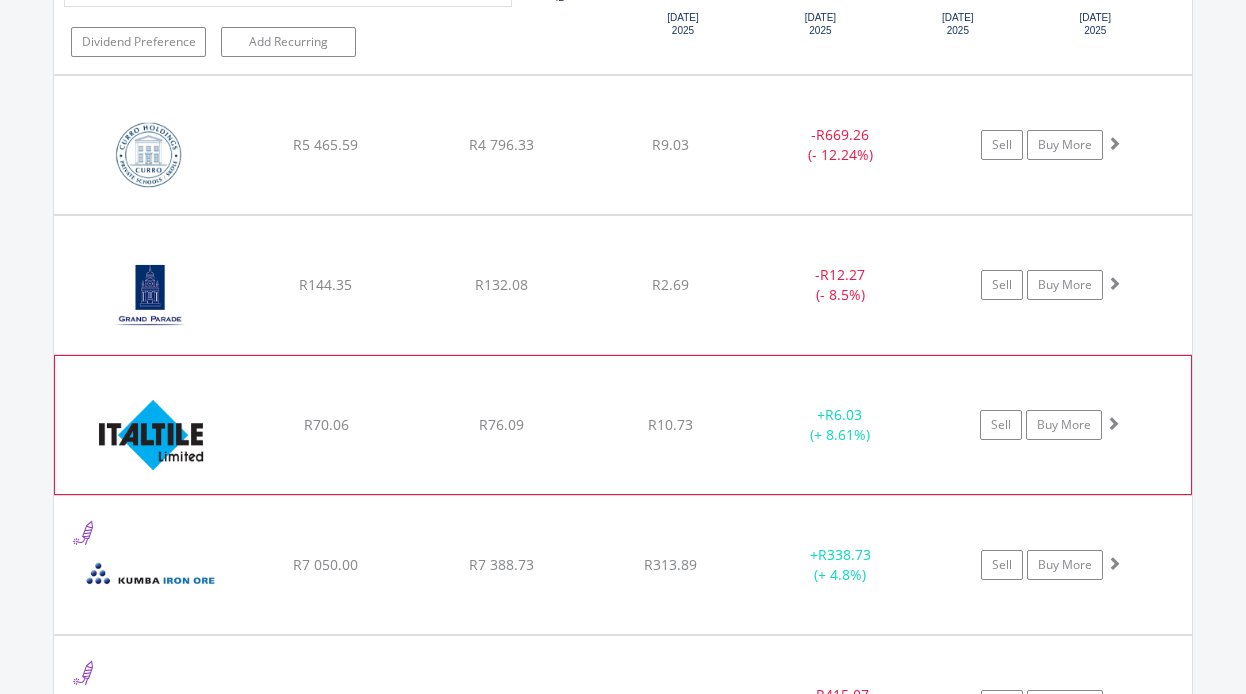 scroll, scrollTop: 2043, scrollLeft: 0, axis: vertical 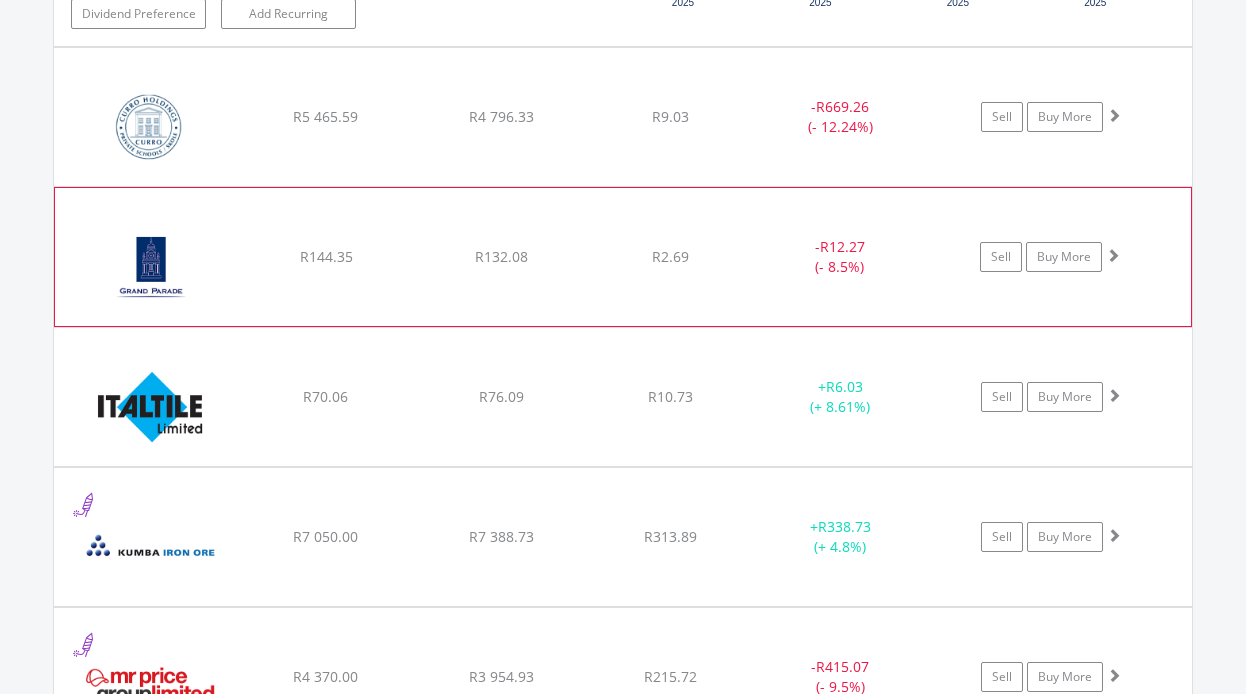 click on "﻿
Grand Parade Investments Limited
R144.35
R132.08
R2.69
-  R12.27 (- 8.5%)
Sell
Buy More" at bounding box center [623, -432] 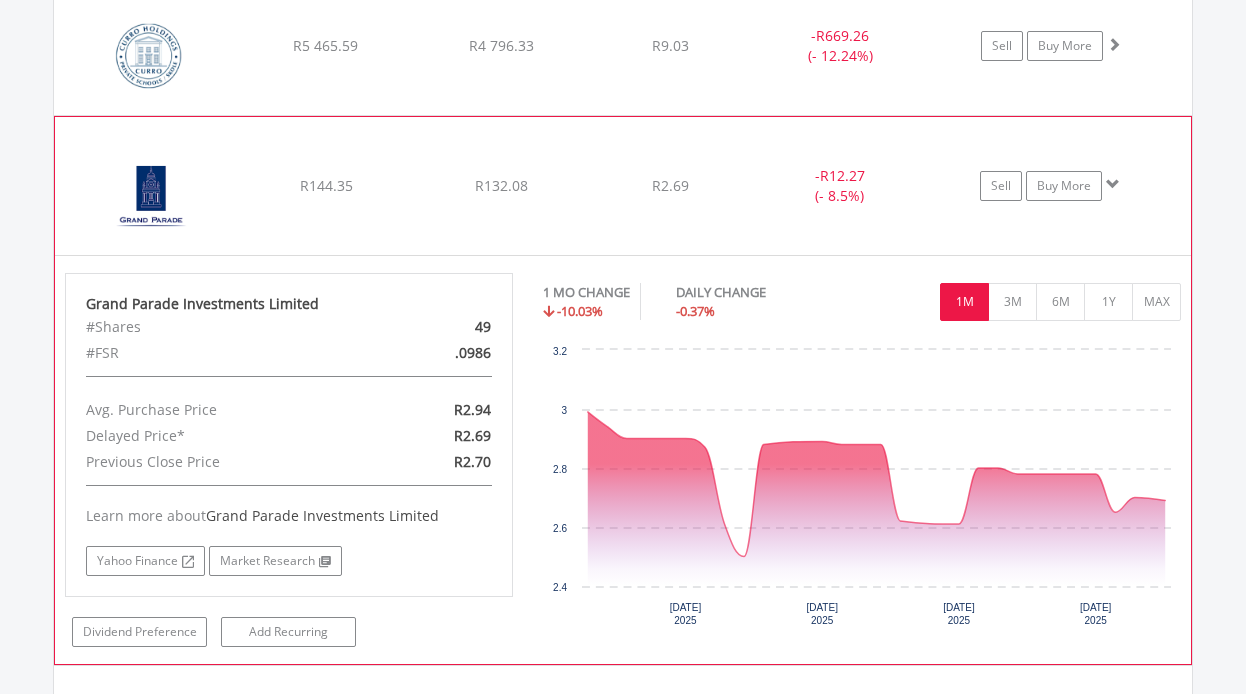 scroll, scrollTop: 2343, scrollLeft: 0, axis: vertical 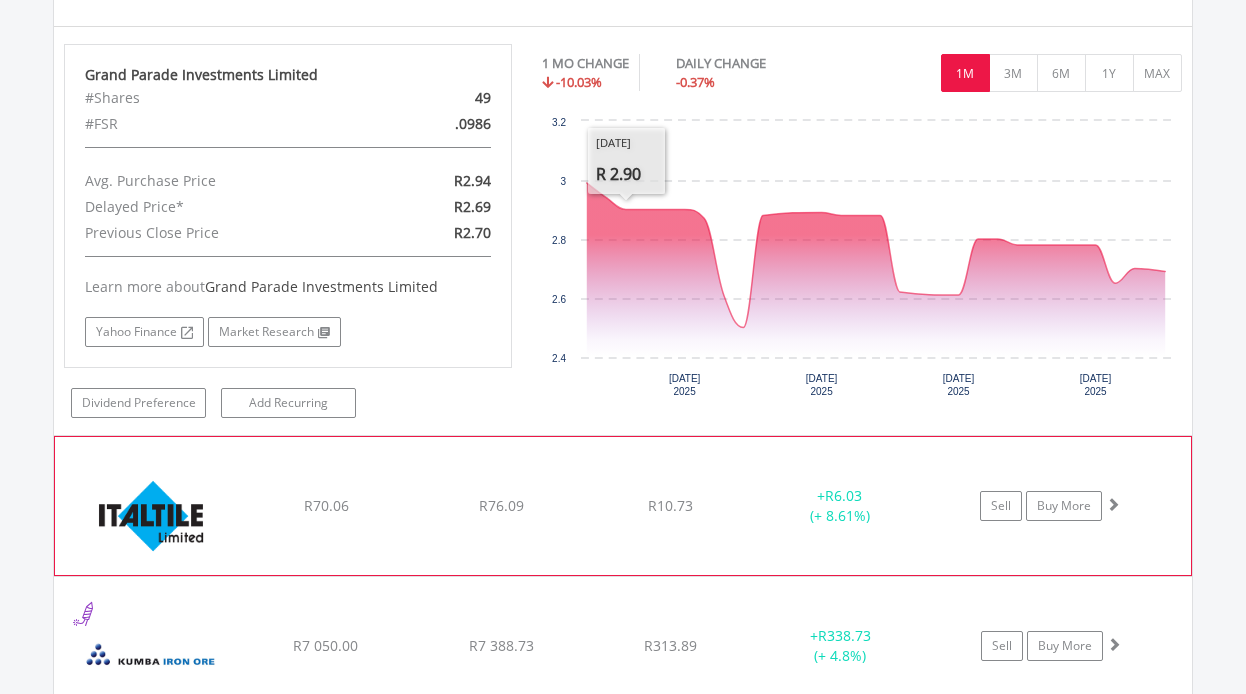 click on "﻿
Italtile Limited
R70.06
R76.09
R10.73
+  R6.03 (+ 8.61%)
Sell
Buy More" at bounding box center (623, -732) 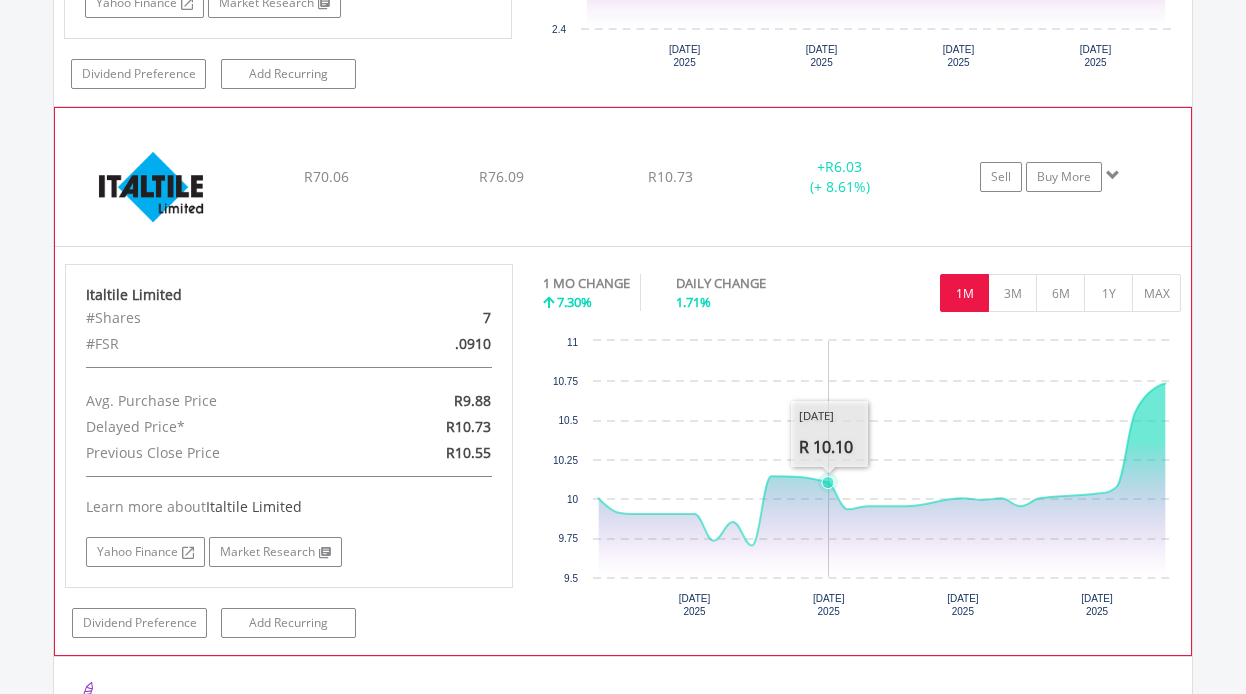 scroll, scrollTop: 2643, scrollLeft: 0, axis: vertical 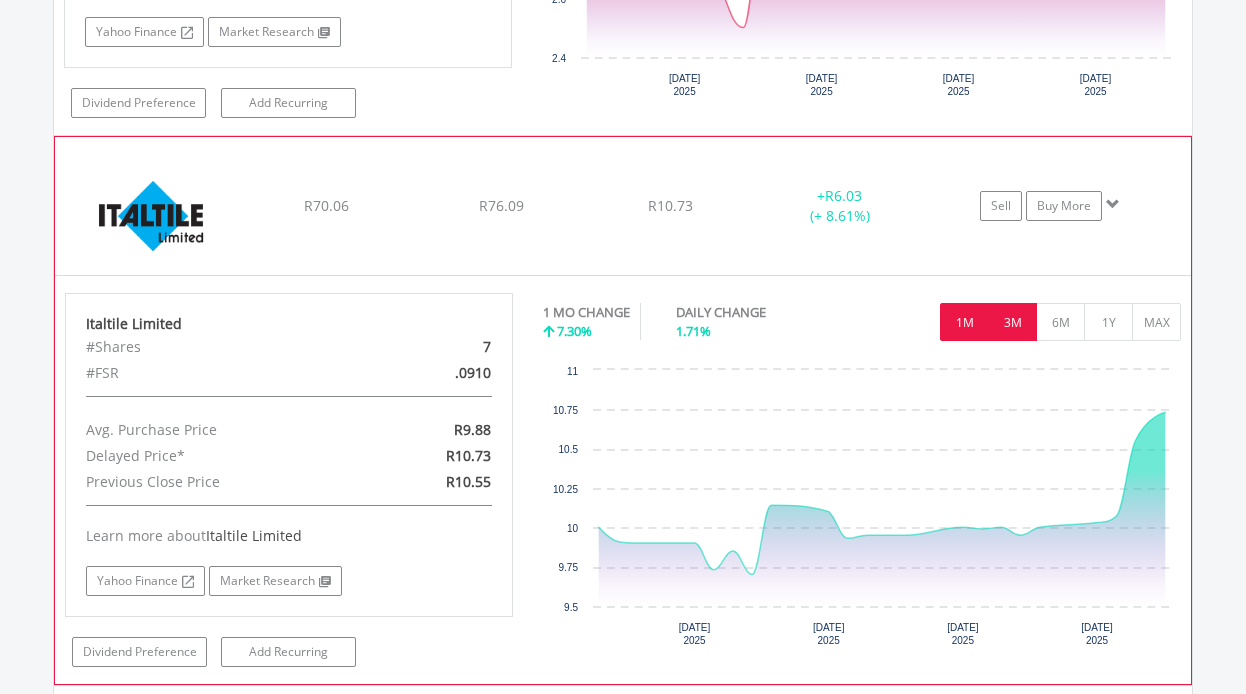 click on "3M" at bounding box center (1012, 322) 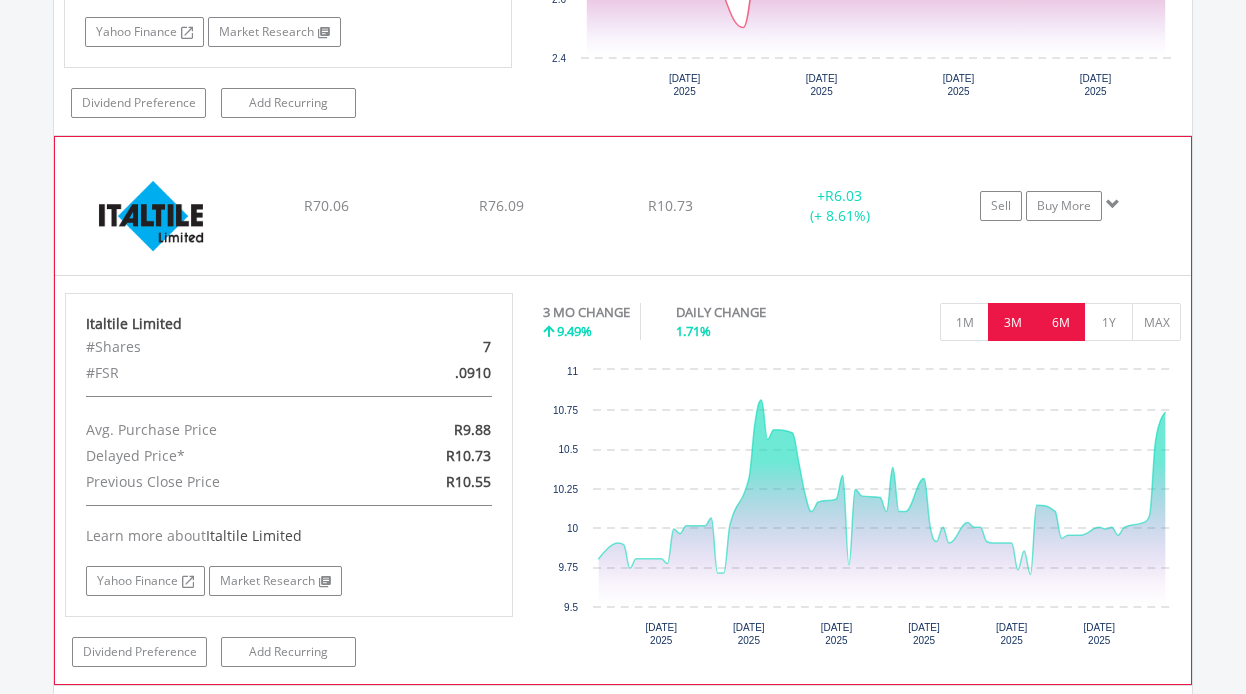 click on "6M" at bounding box center (1060, 322) 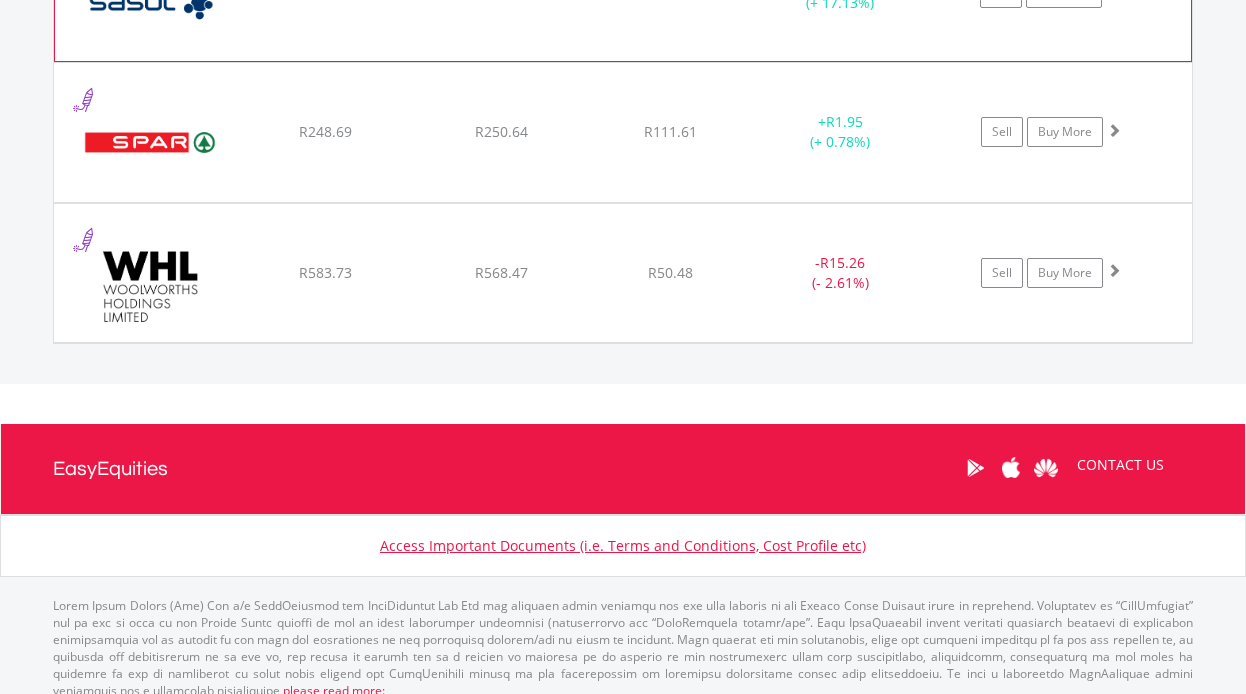 scroll, scrollTop: 3704, scrollLeft: 0, axis: vertical 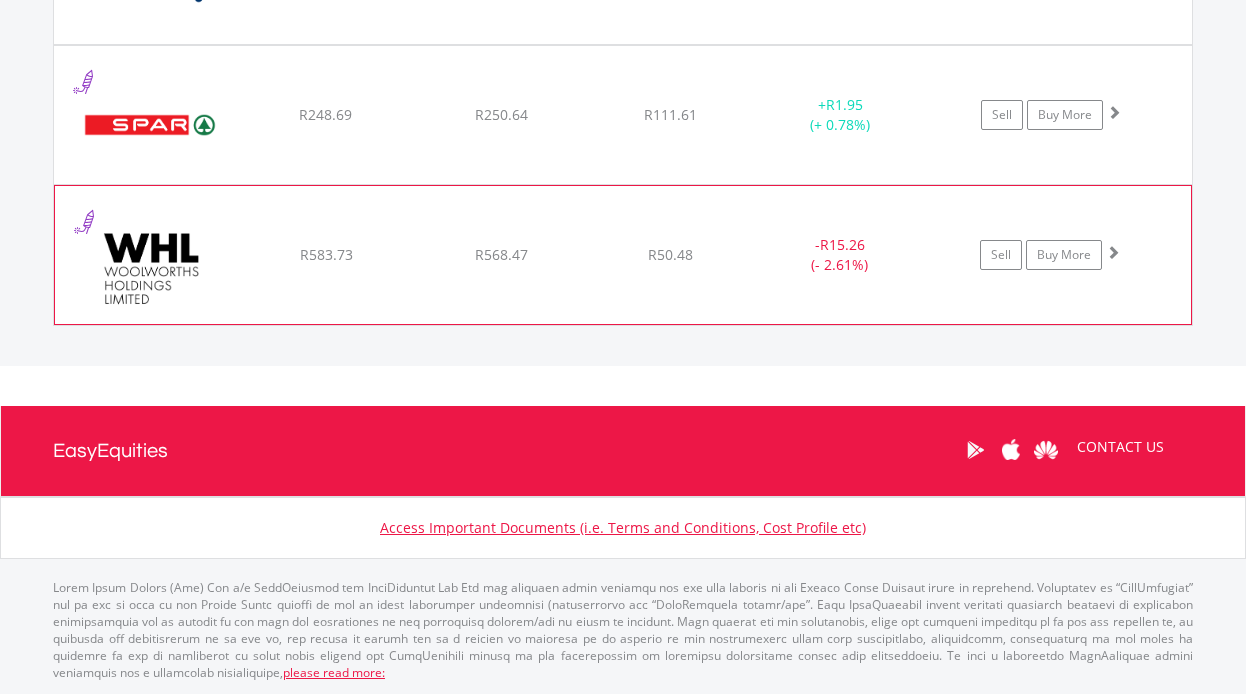 click on "﻿
Woolworths Holdings Limited
R583.73
R568.47
R50.48
-  R15.26 (- 2.61%)
Sell
Buy More" at bounding box center (623, -2093) 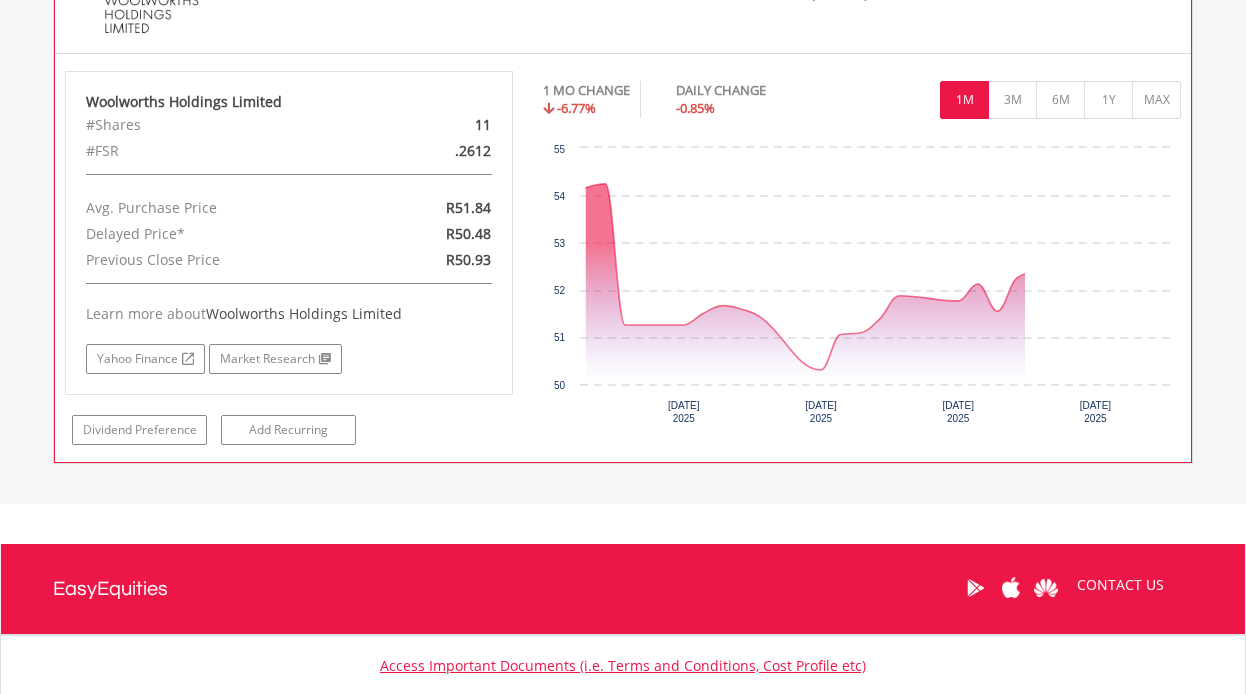 scroll, scrollTop: 4004, scrollLeft: 0, axis: vertical 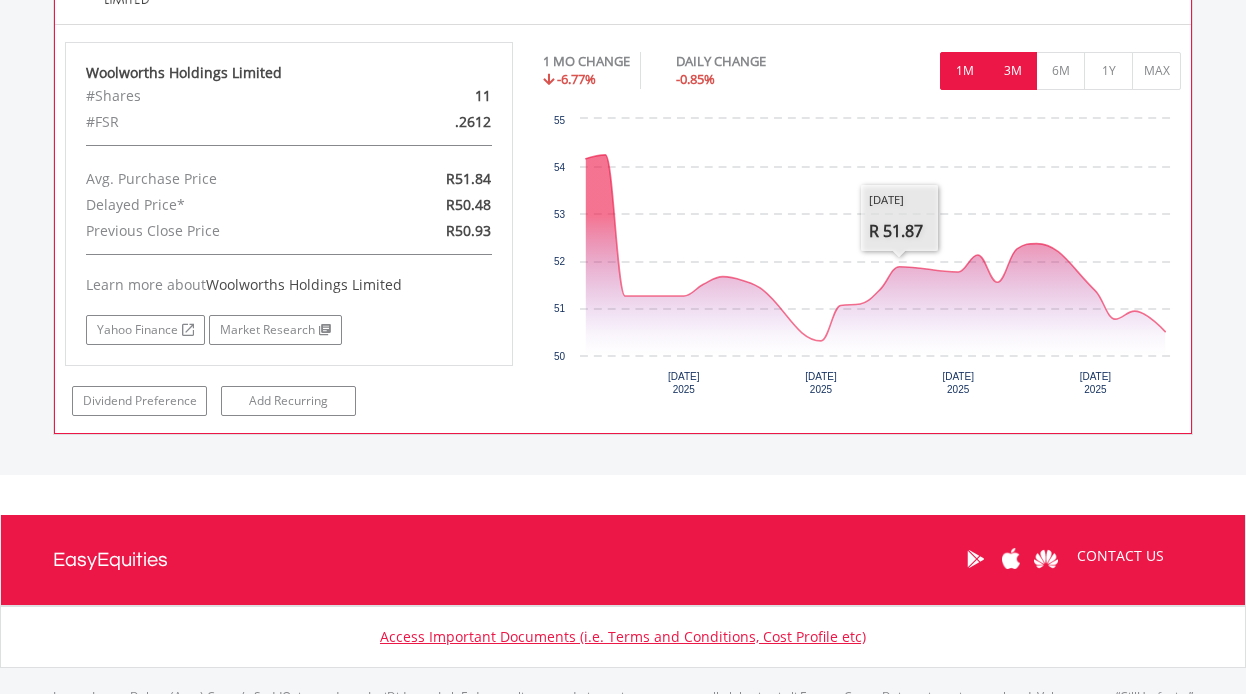 click on "3M" at bounding box center (1012, 71) 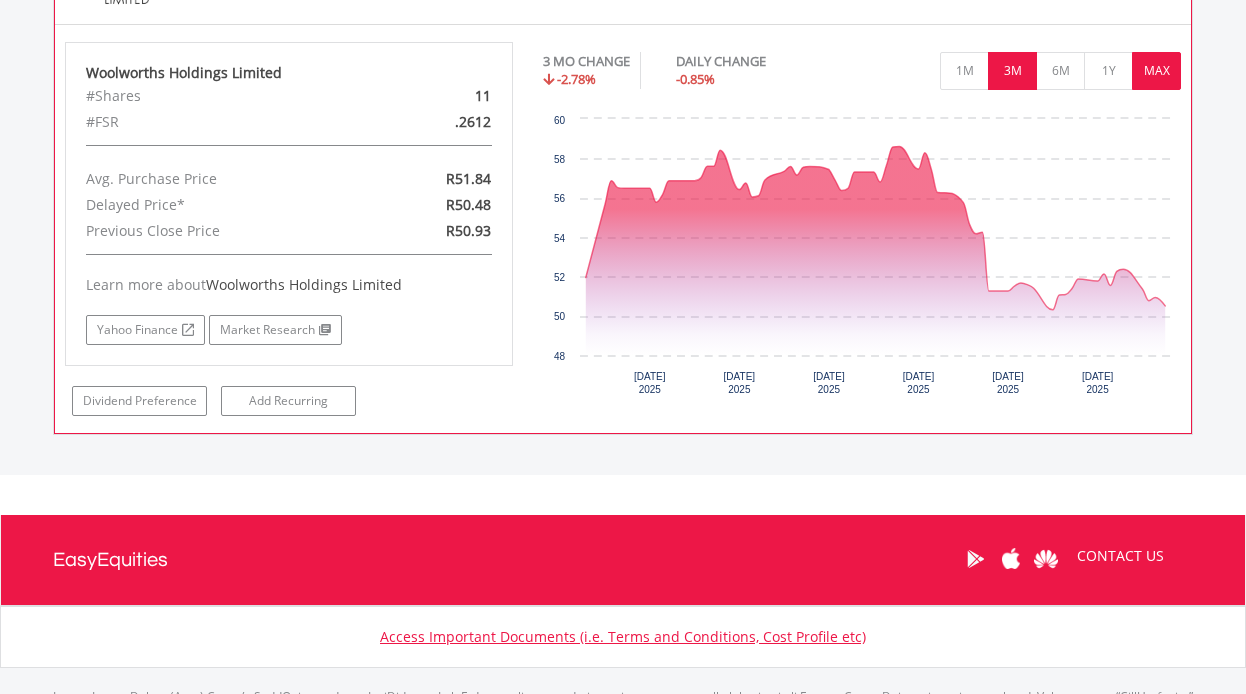 click on "MAX" at bounding box center (1156, 71) 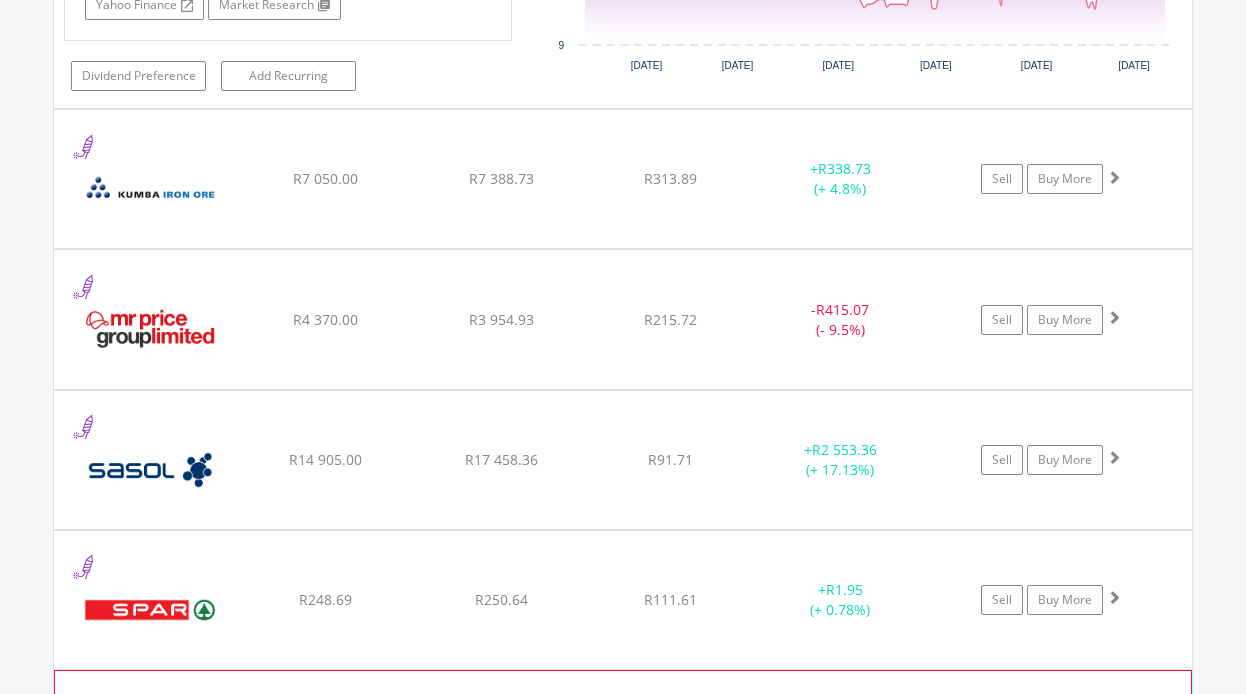 scroll, scrollTop: 2804, scrollLeft: 0, axis: vertical 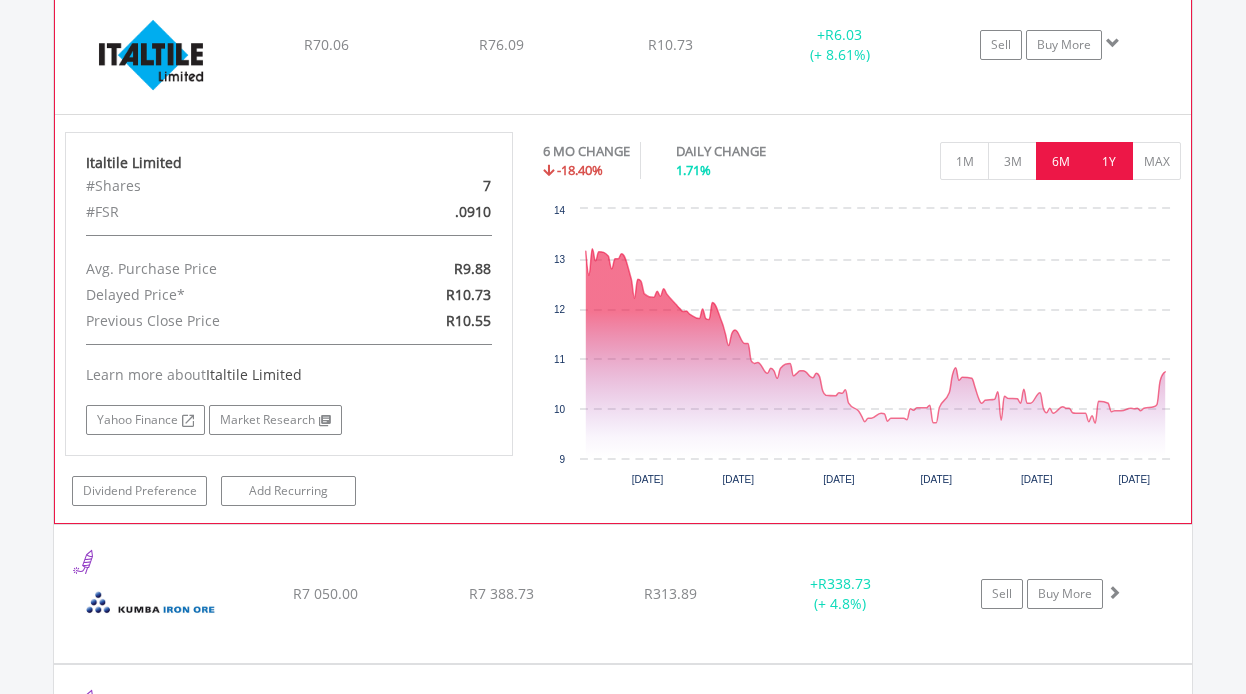 click on "1Y" at bounding box center (1108, 161) 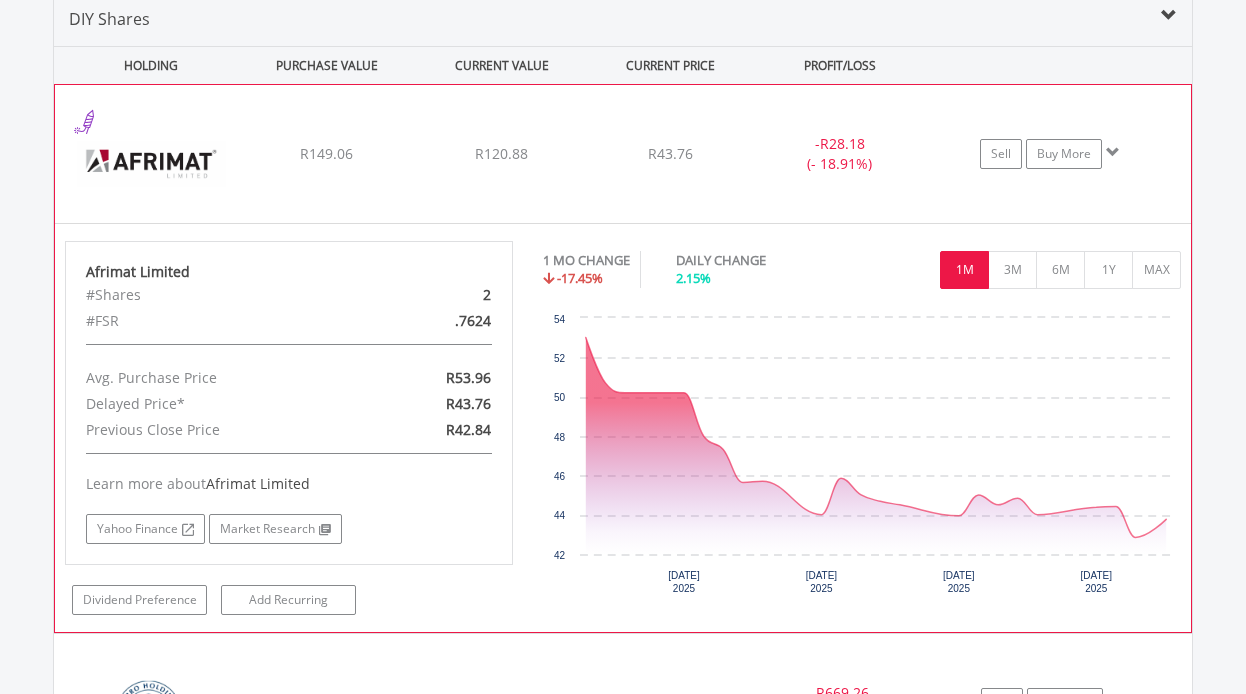 scroll, scrollTop: 1604, scrollLeft: 0, axis: vertical 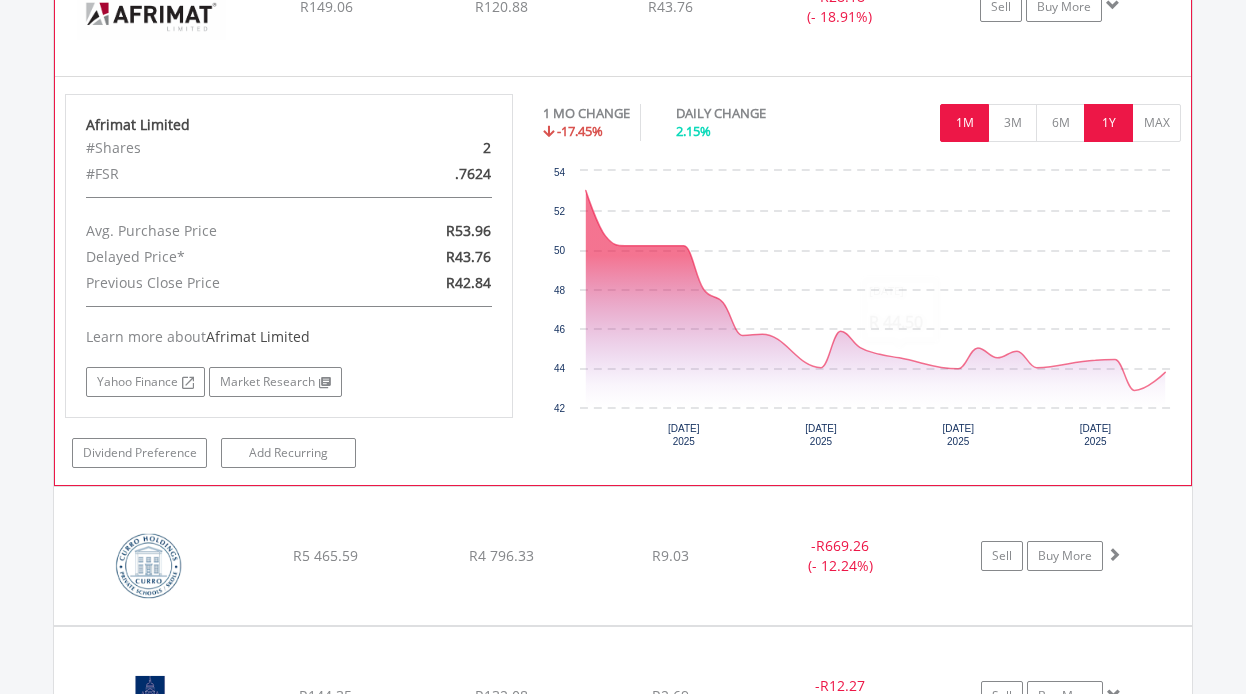 click on "1Y" at bounding box center [1108, 123] 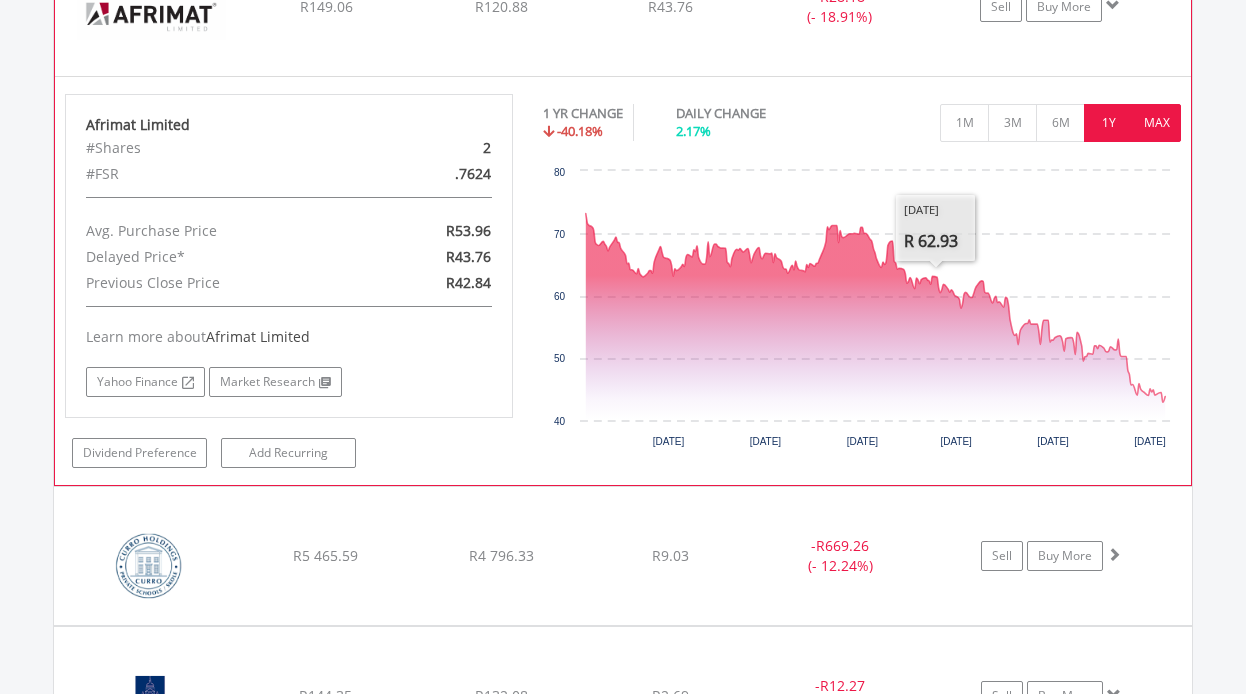 click on "MAX" at bounding box center (1156, 123) 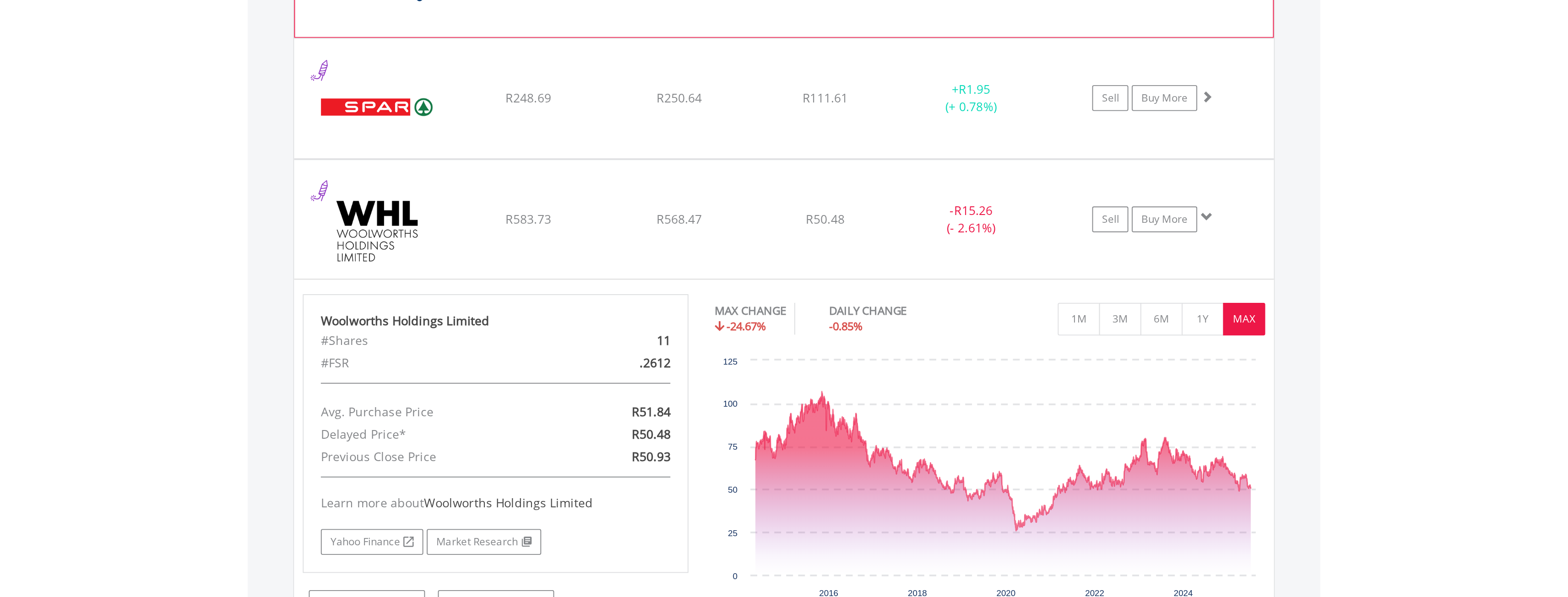 scroll, scrollTop: 1603, scrollLeft: 0, axis: vertical 